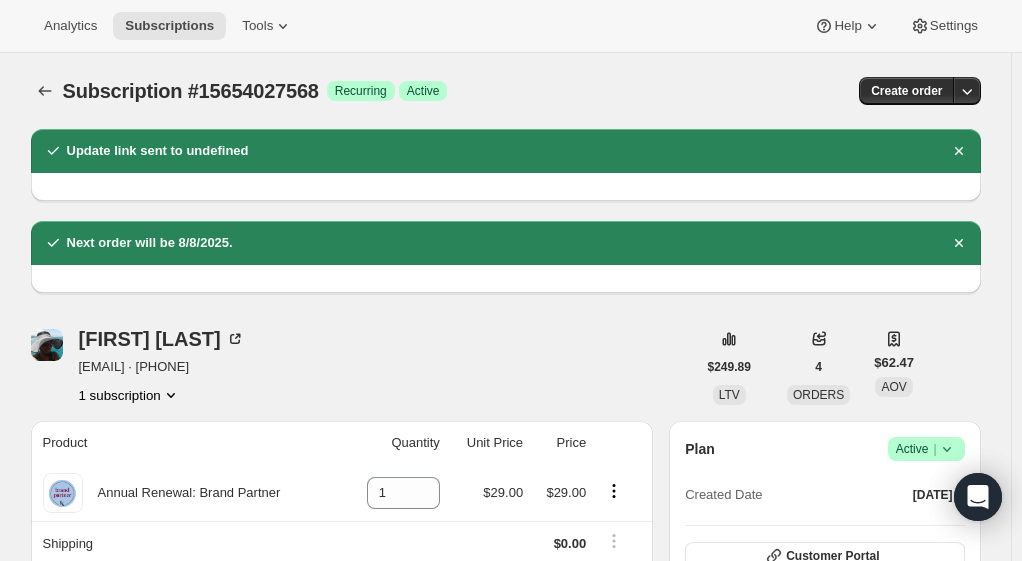 scroll, scrollTop: 0, scrollLeft: 0, axis: both 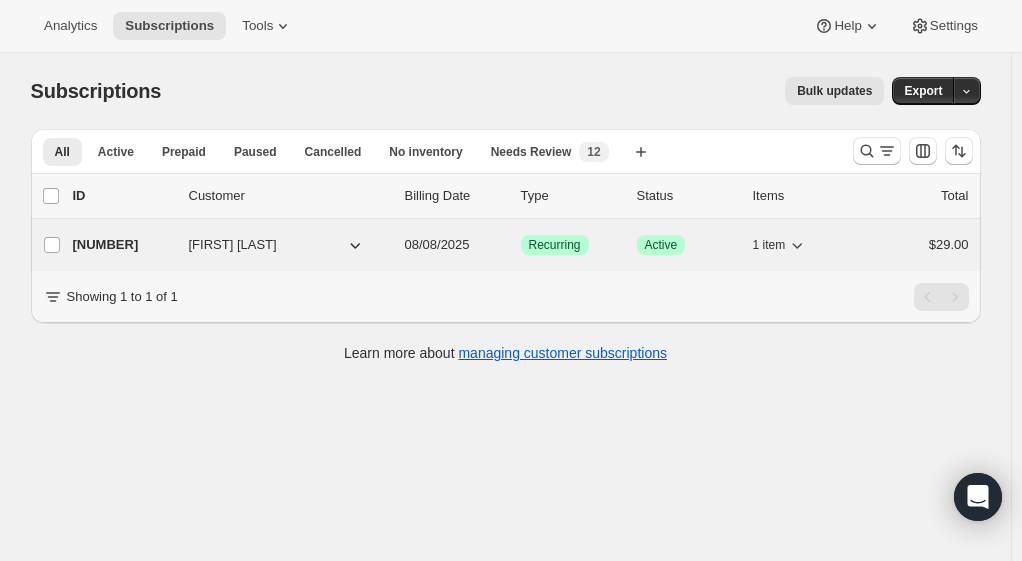 click on "[NUMBER]" at bounding box center (123, 245) 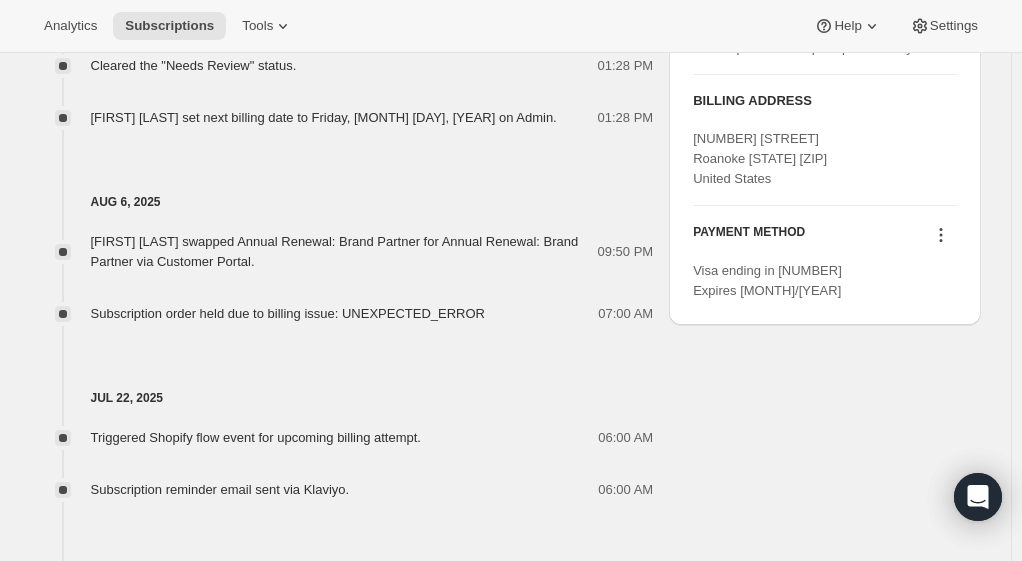 scroll, scrollTop: 400, scrollLeft: 0, axis: vertical 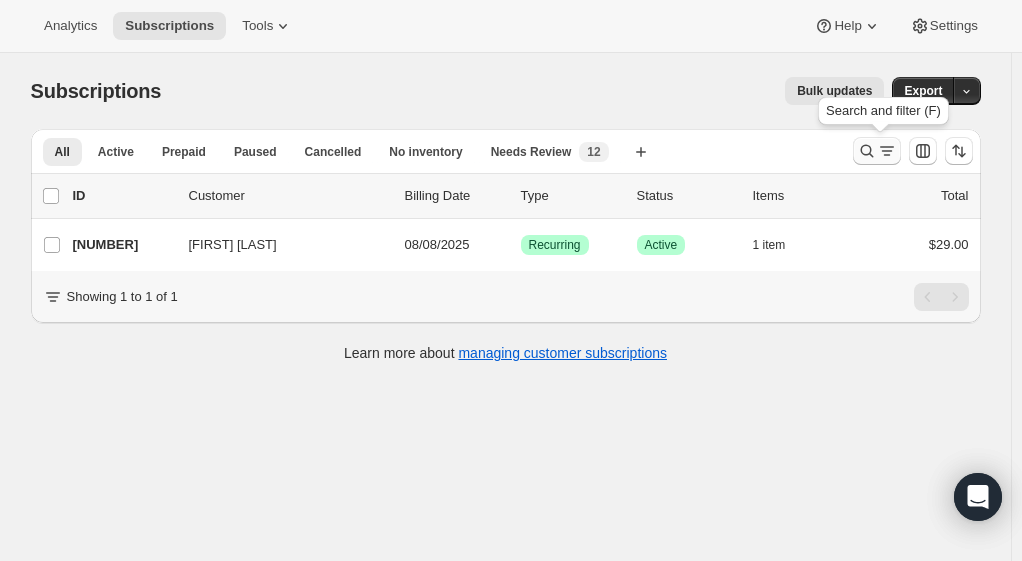 click 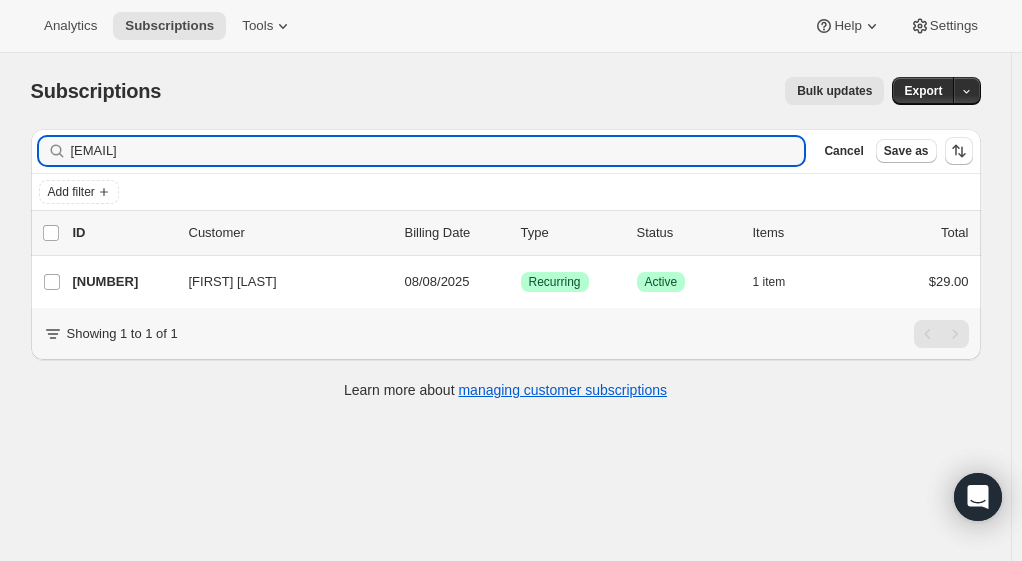 drag, startPoint x: 229, startPoint y: 150, endPoint x: 62, endPoint y: 126, distance: 168.71574 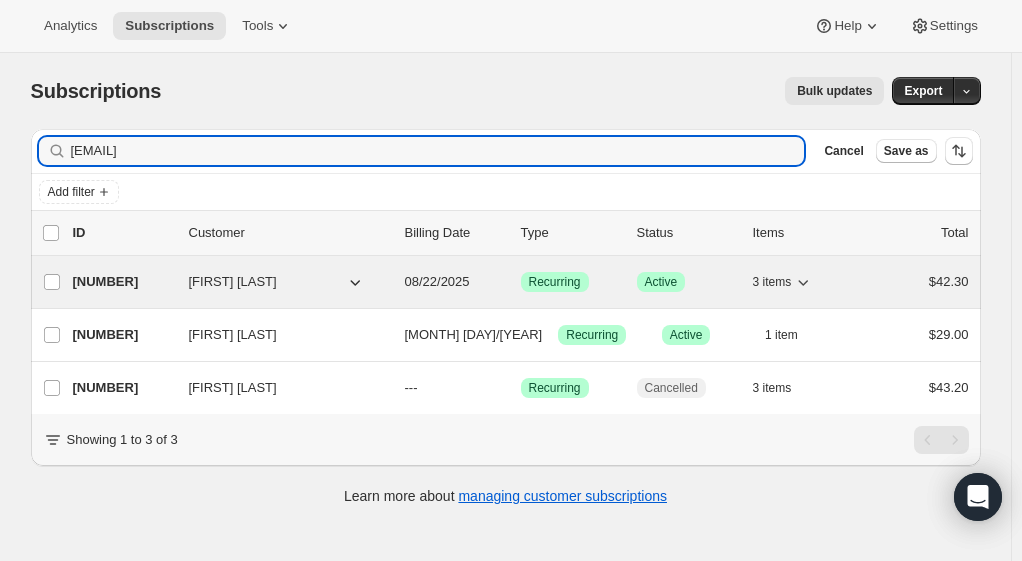 type on "[EMAIL]" 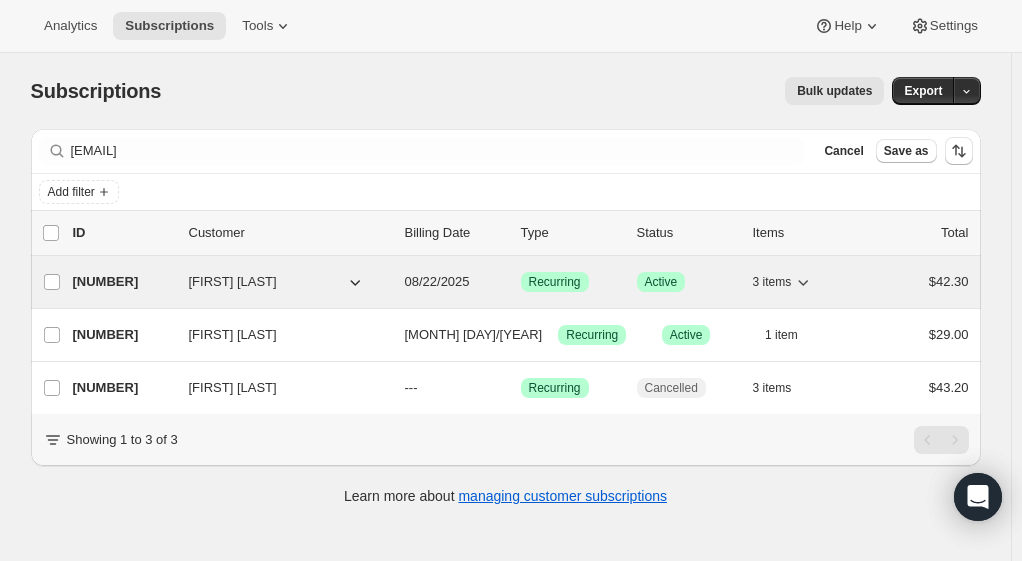 click on "[NUMBER]" at bounding box center [123, 282] 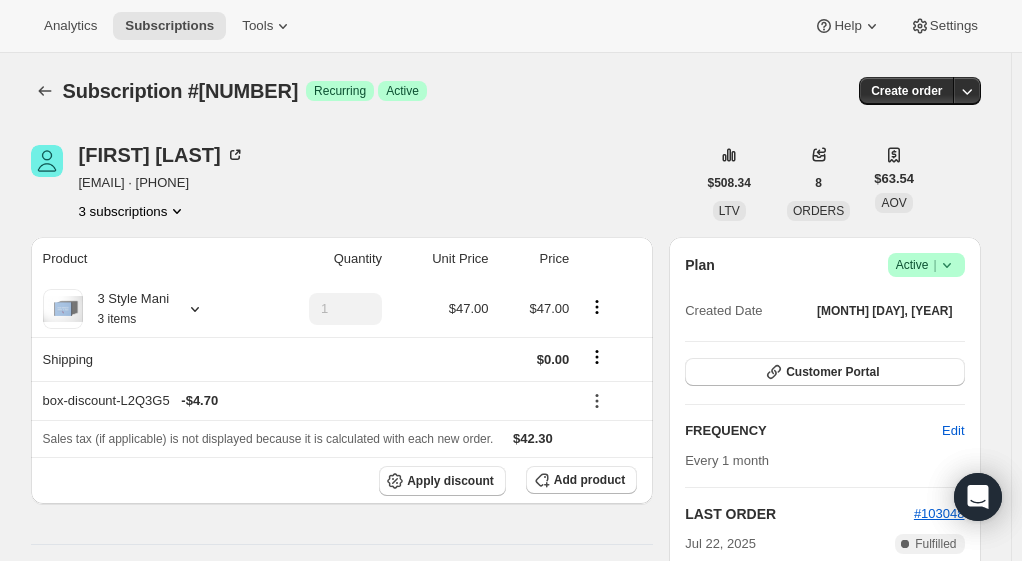 click 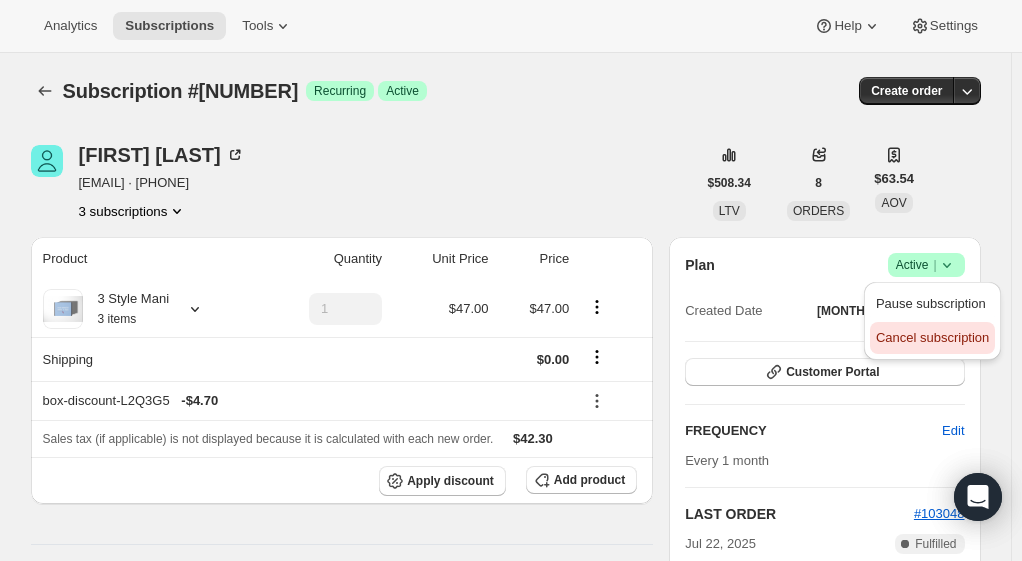 click on "Cancel subscription" at bounding box center [932, 338] 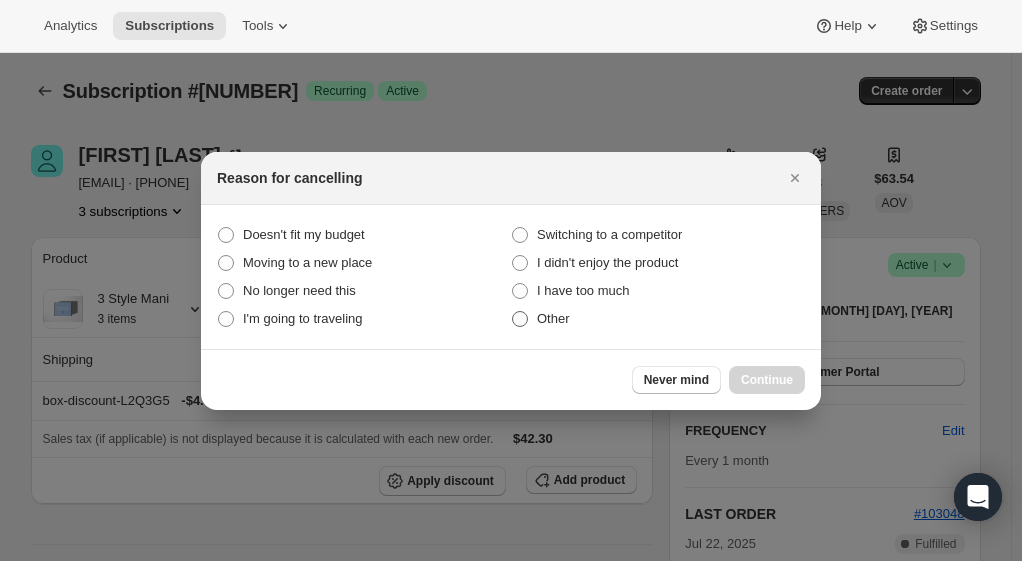 click at bounding box center [520, 319] 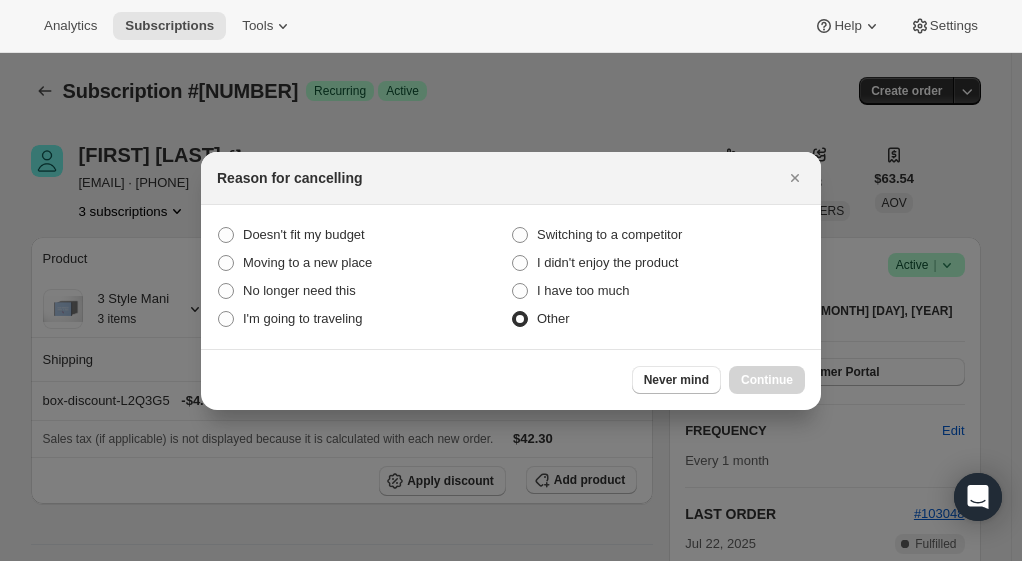 radio on "true" 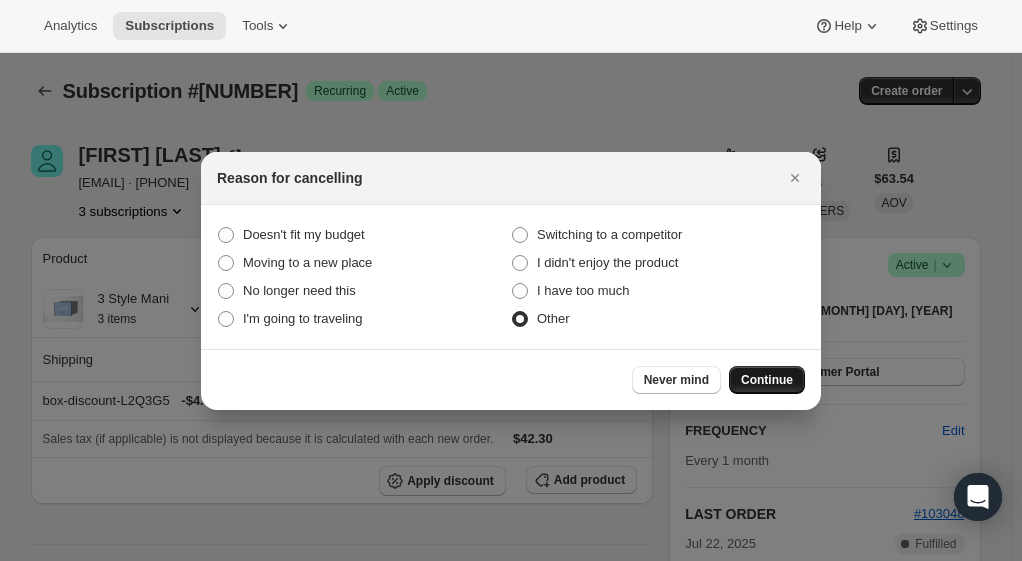 click on "Continue" at bounding box center (767, 380) 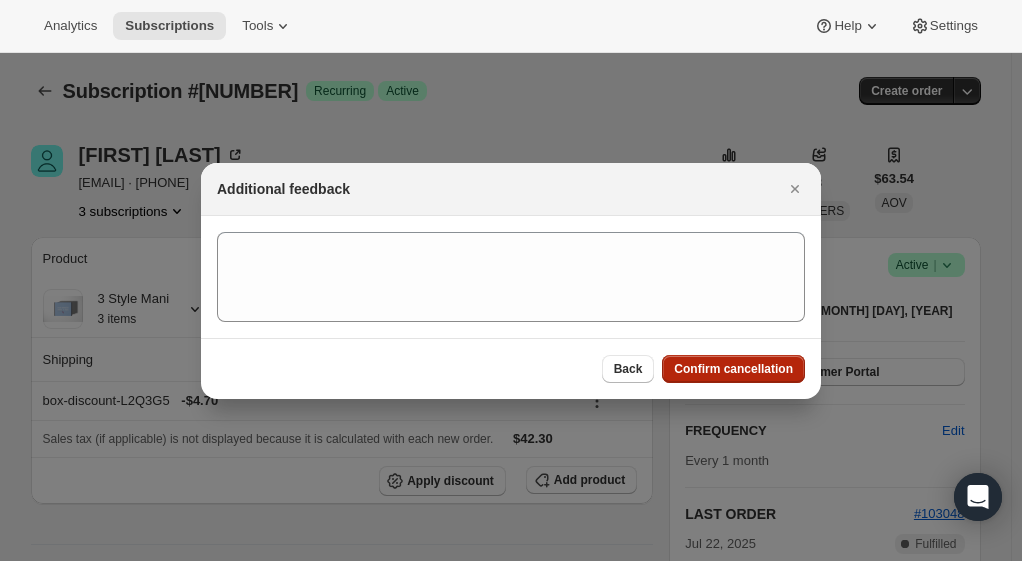 click on "Confirm cancellation" at bounding box center [733, 369] 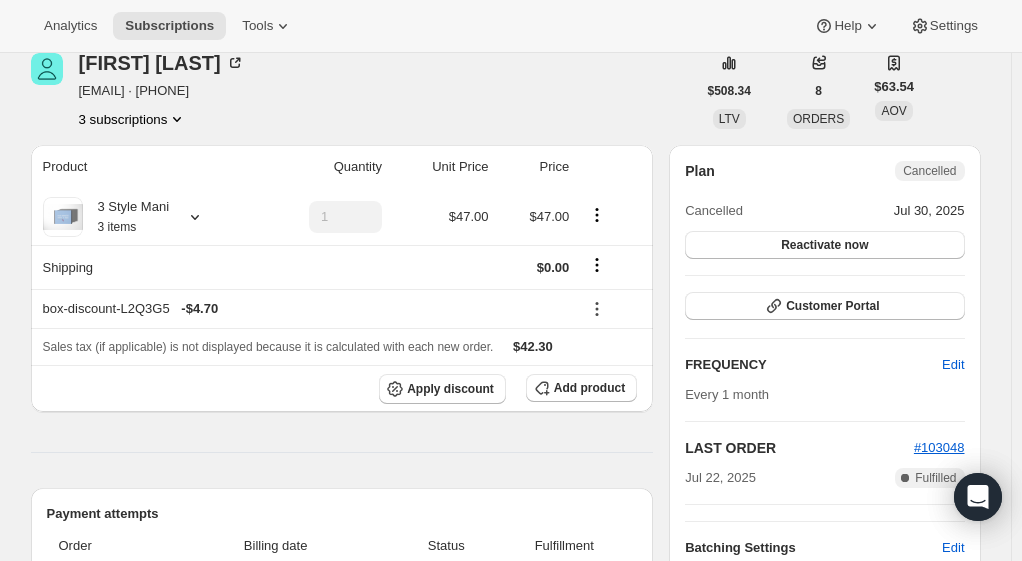 scroll, scrollTop: 0, scrollLeft: 0, axis: both 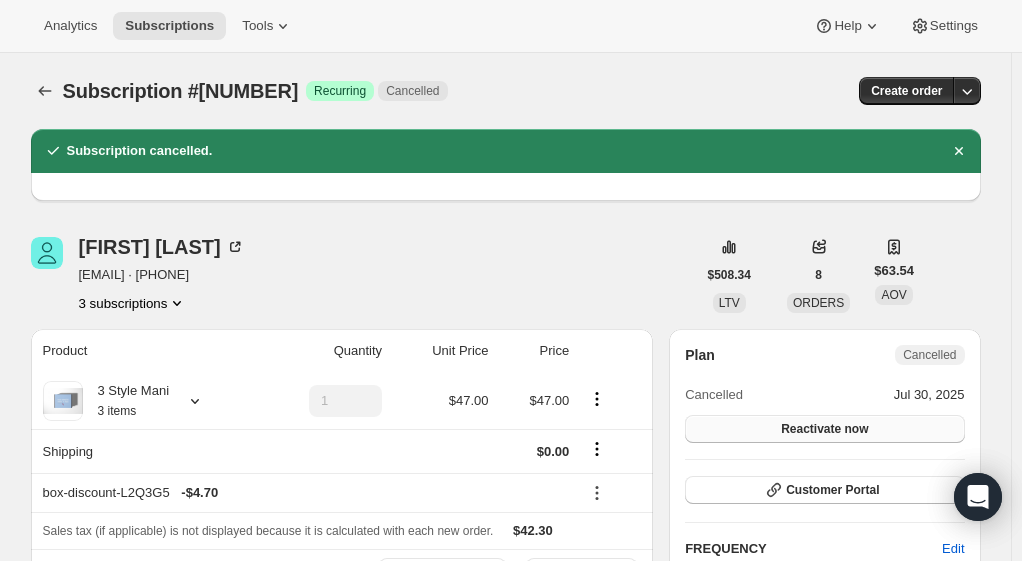click on "Reactivate now" at bounding box center (824, 429) 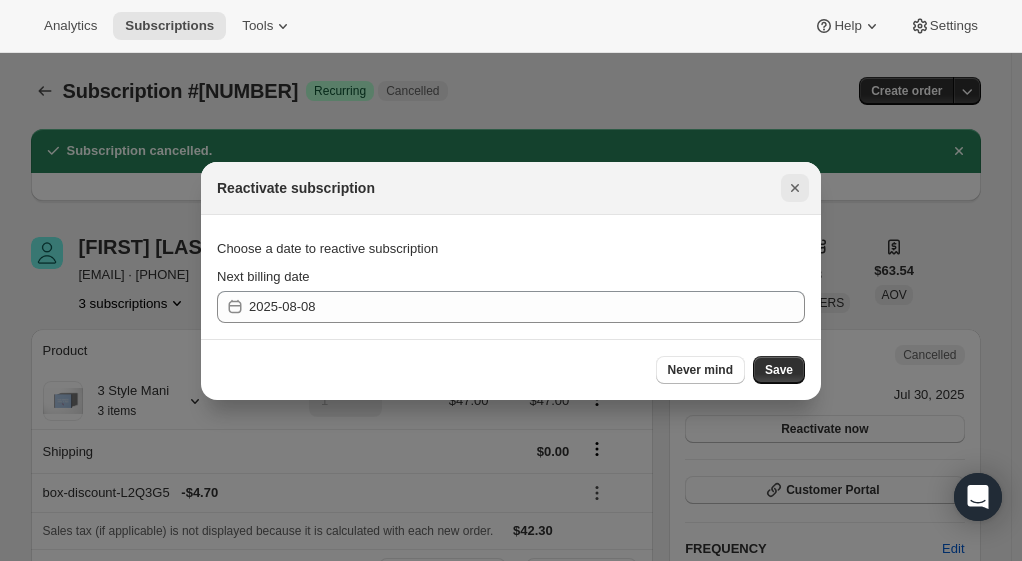 click 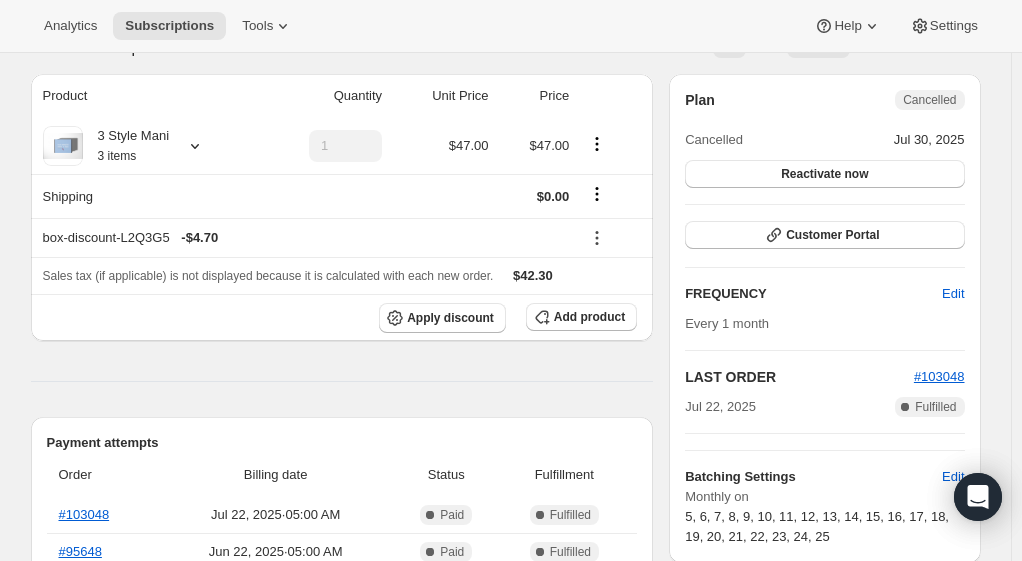 scroll, scrollTop: 0, scrollLeft: 0, axis: both 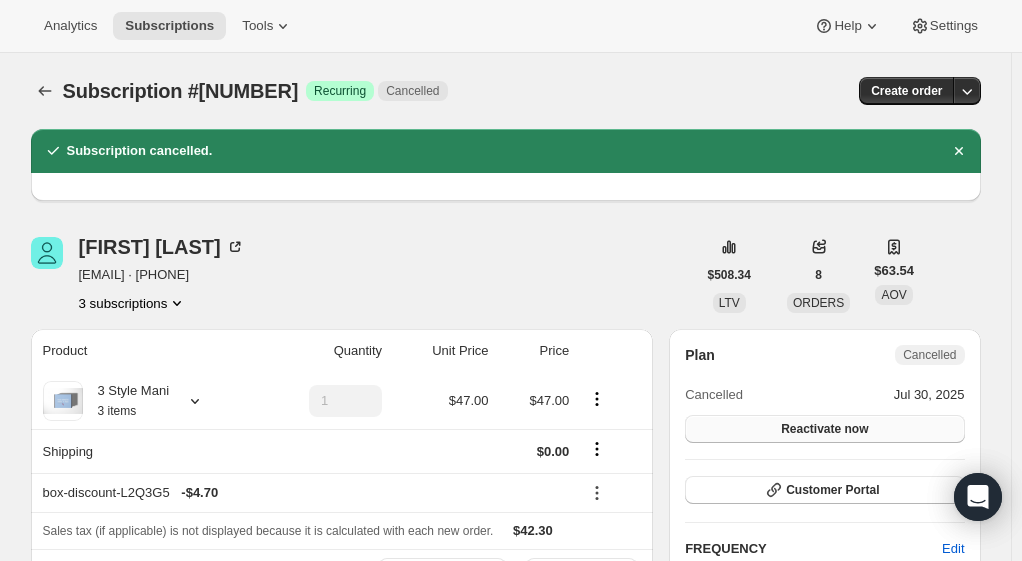 click on "Reactivate now" at bounding box center (824, 429) 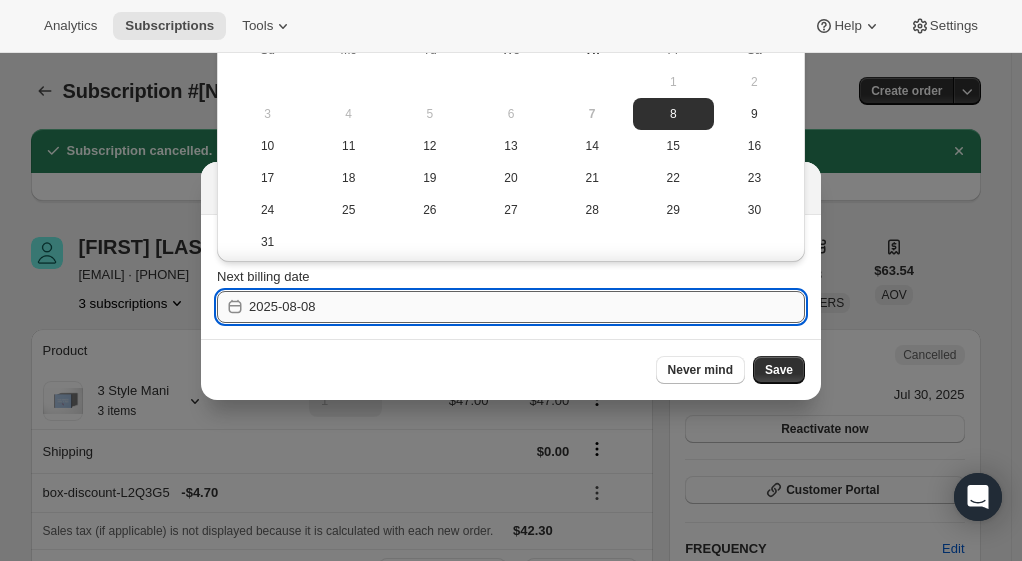 click on "2025-08-08" at bounding box center (527, 307) 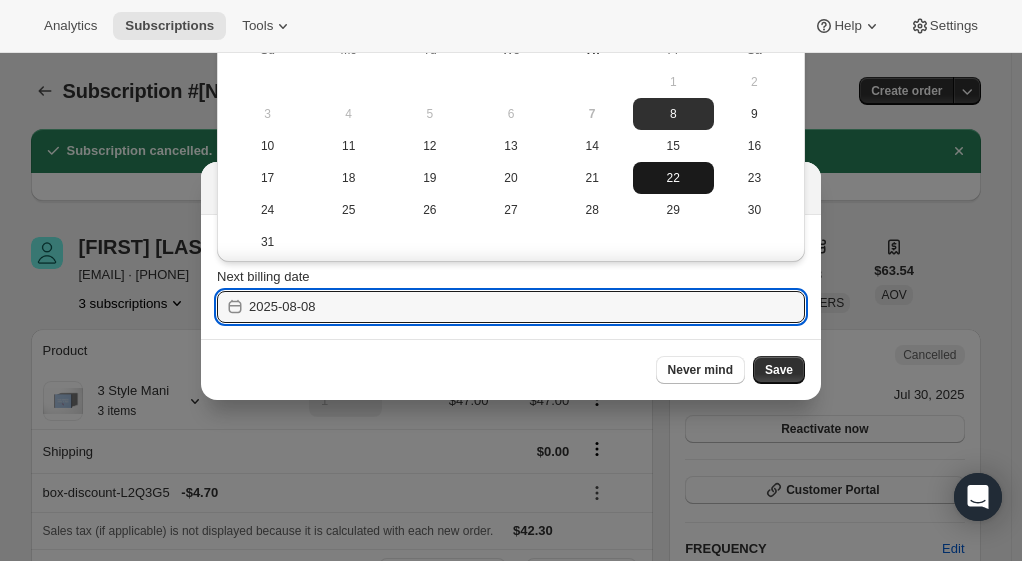 click on "22" at bounding box center [673, 178] 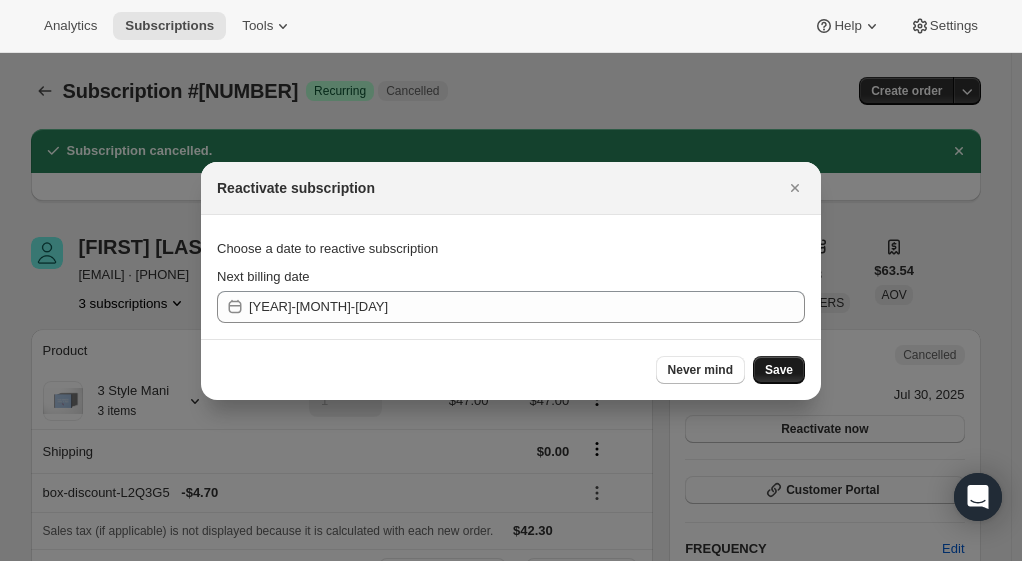 click on "Save" at bounding box center [779, 370] 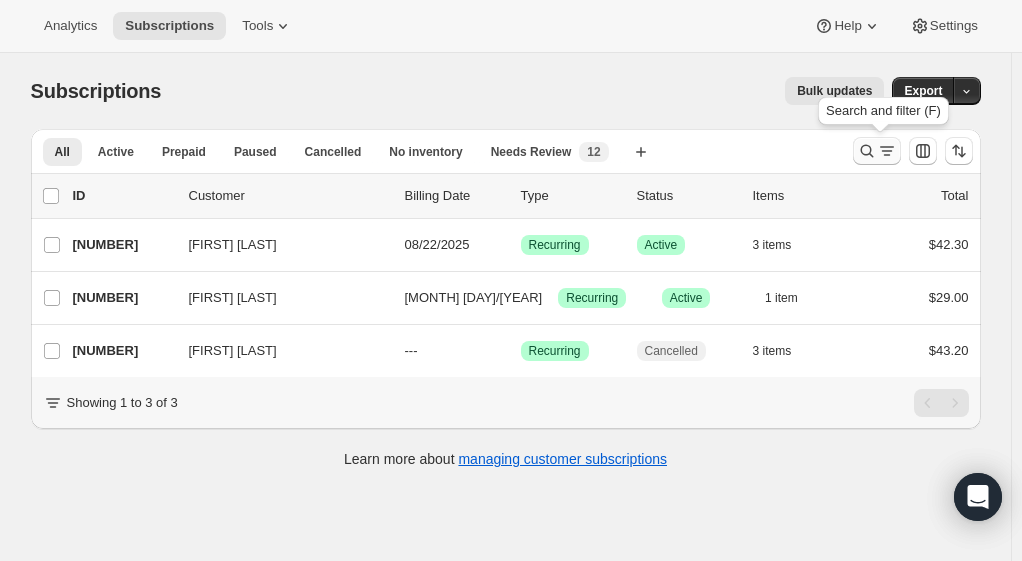 click 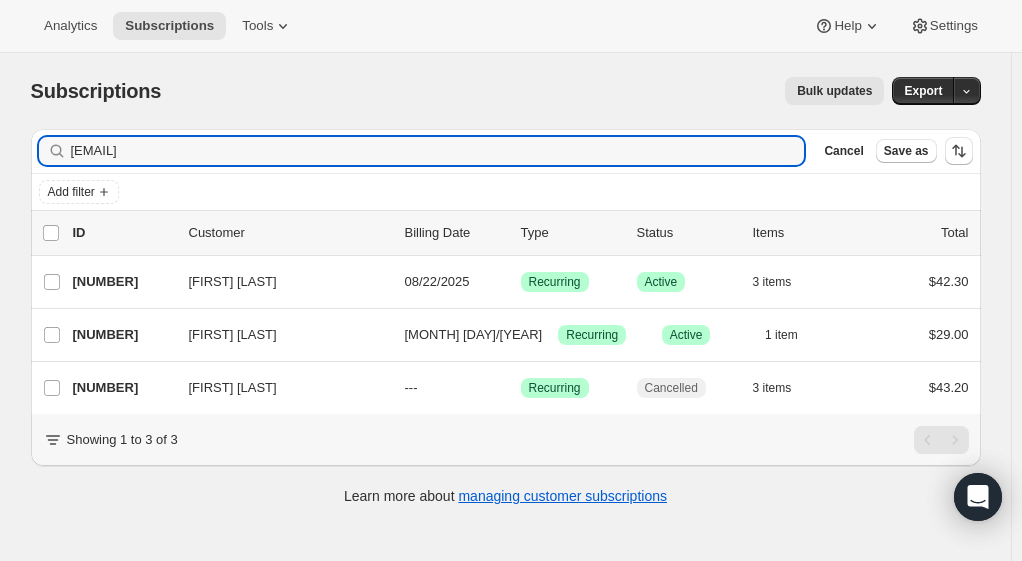 drag, startPoint x: 254, startPoint y: 161, endPoint x: 74, endPoint y: 136, distance: 181.72781 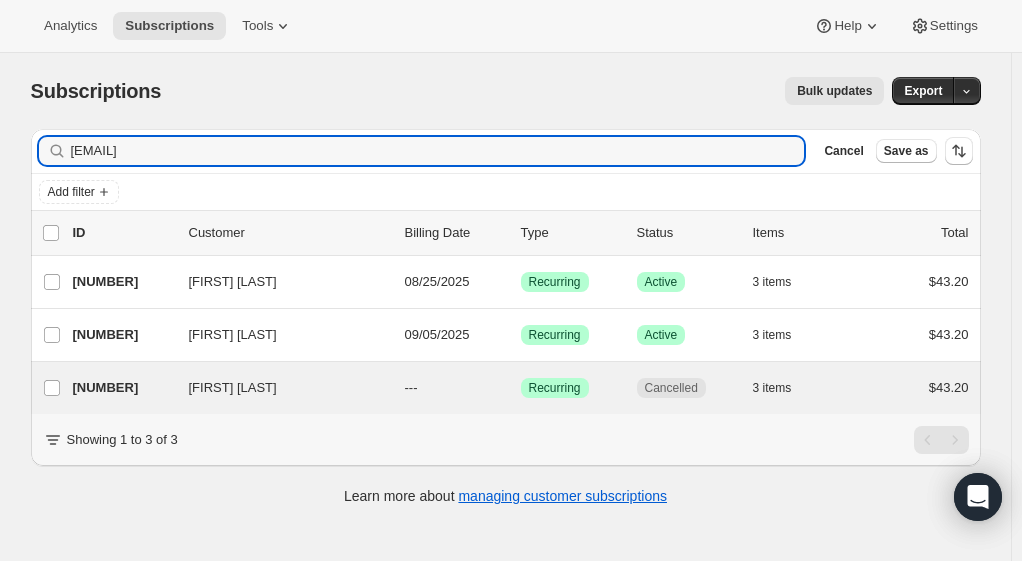 type on "[EMAIL]" 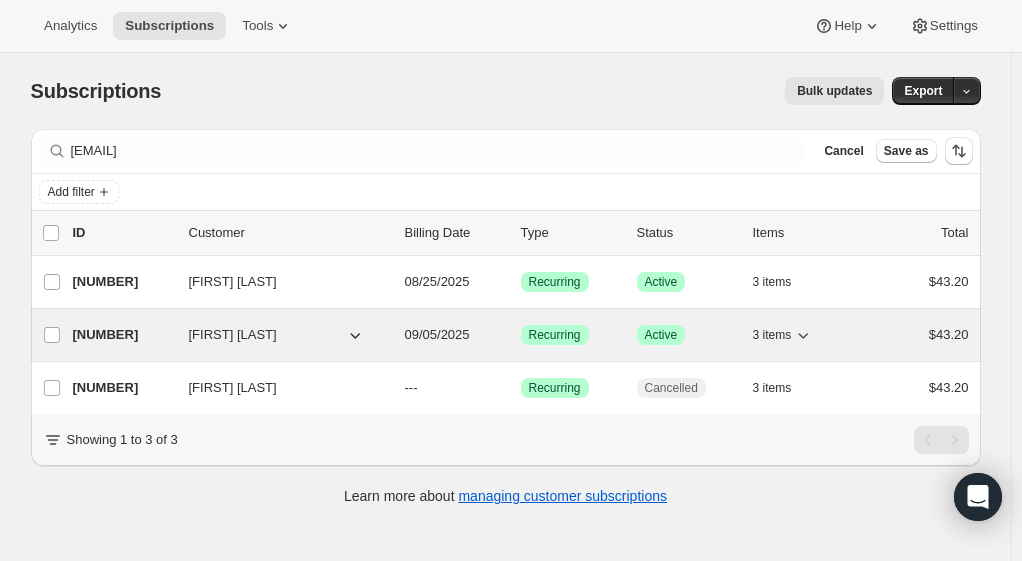click 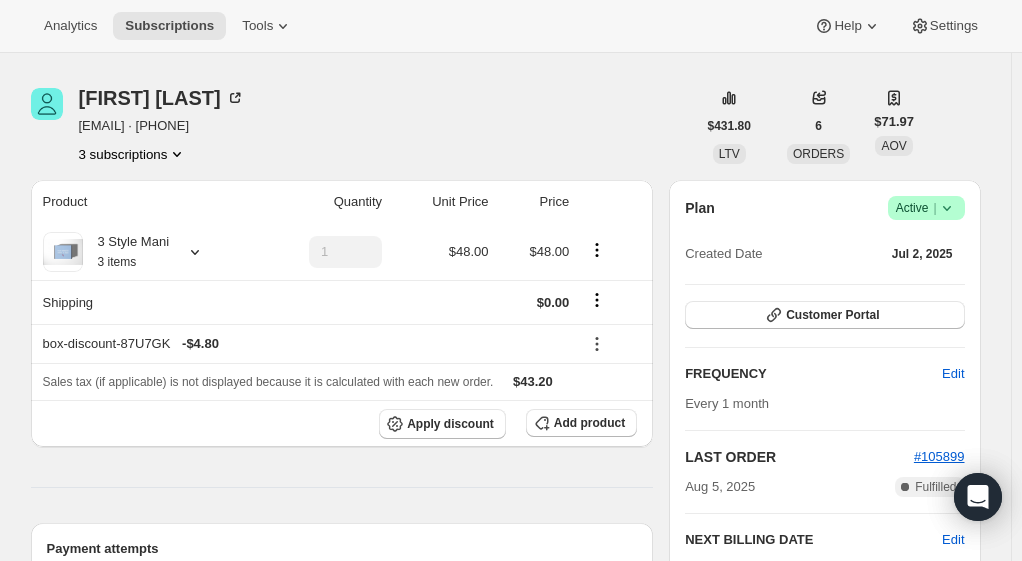scroll, scrollTop: 0, scrollLeft: 0, axis: both 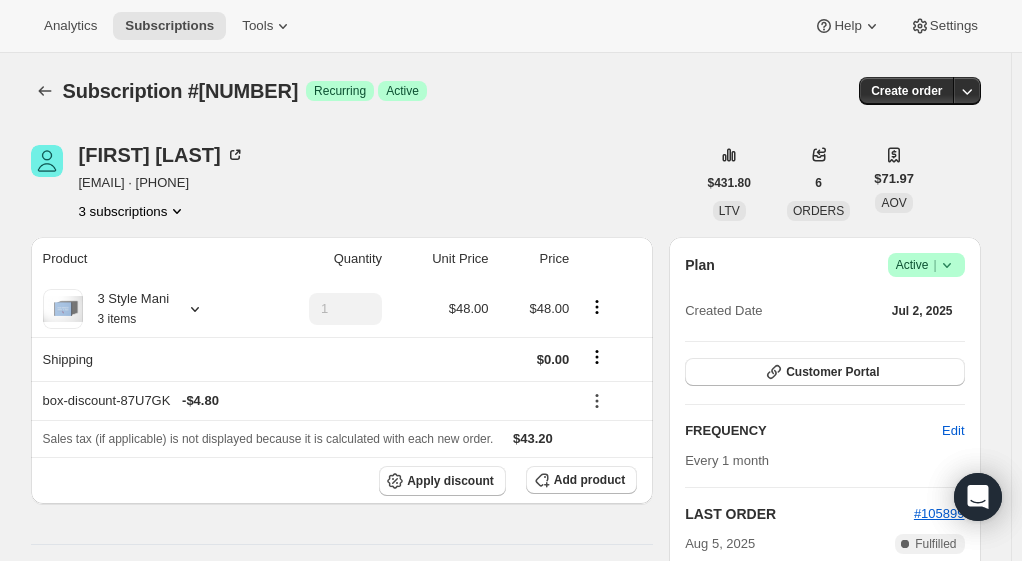 click 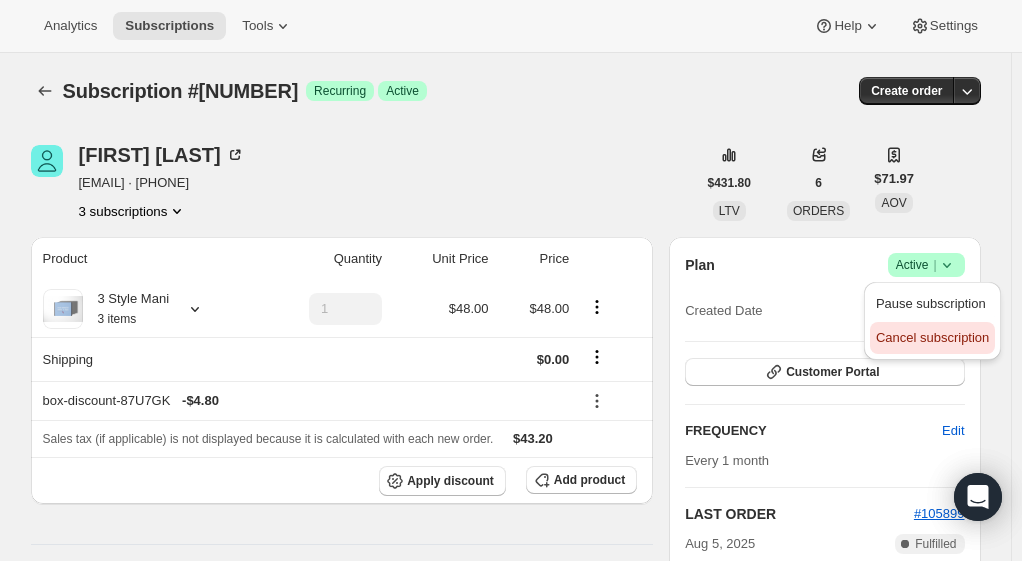 click on "Cancel subscription" at bounding box center [932, 337] 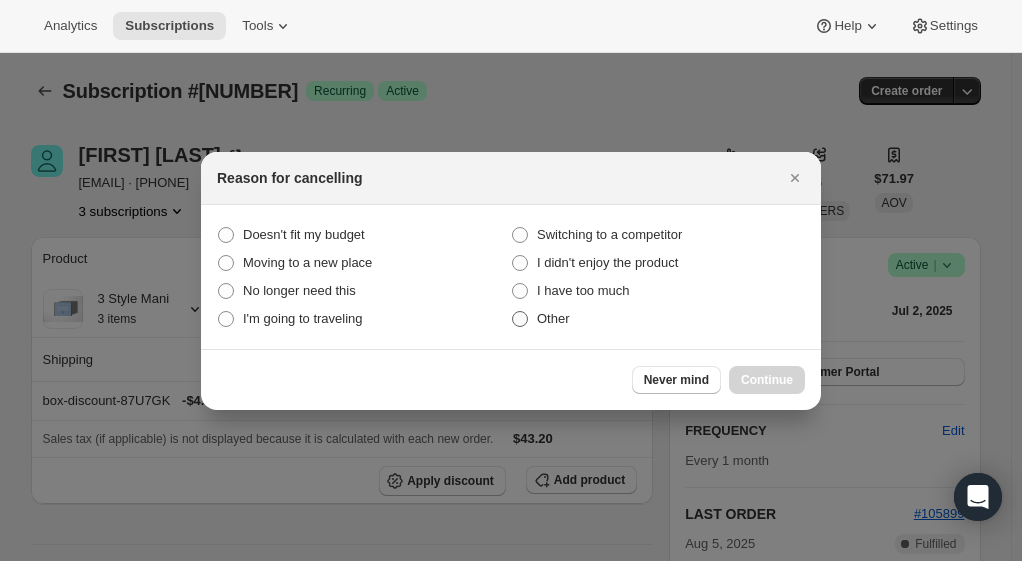 click on "Other" at bounding box center [658, 319] 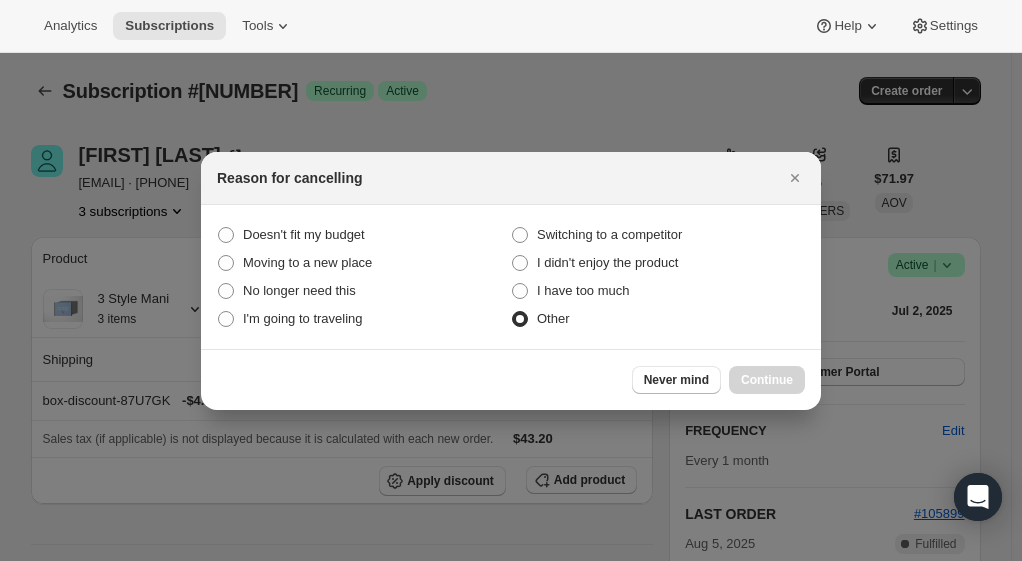 radio on "true" 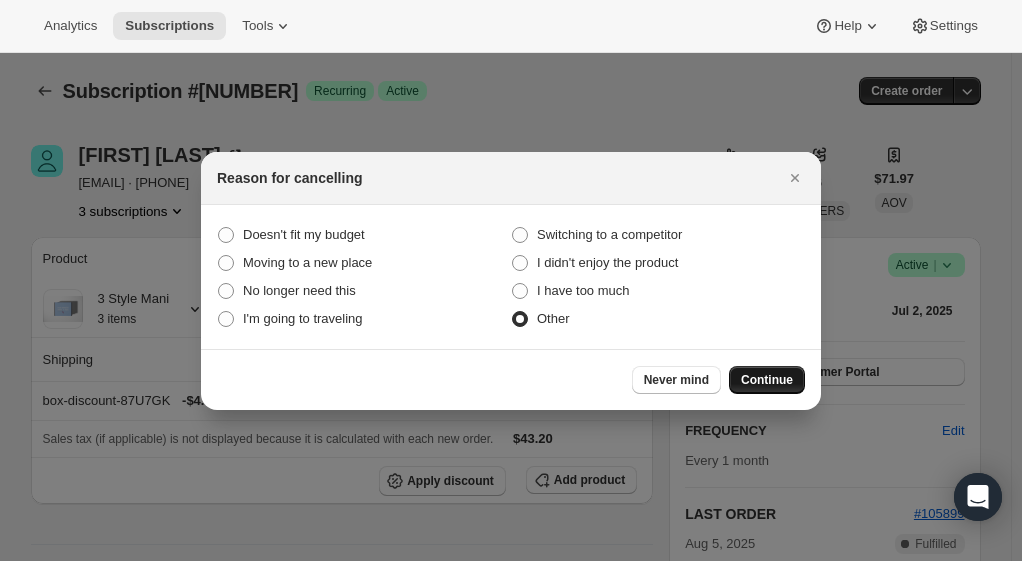 click on "Continue" at bounding box center [767, 380] 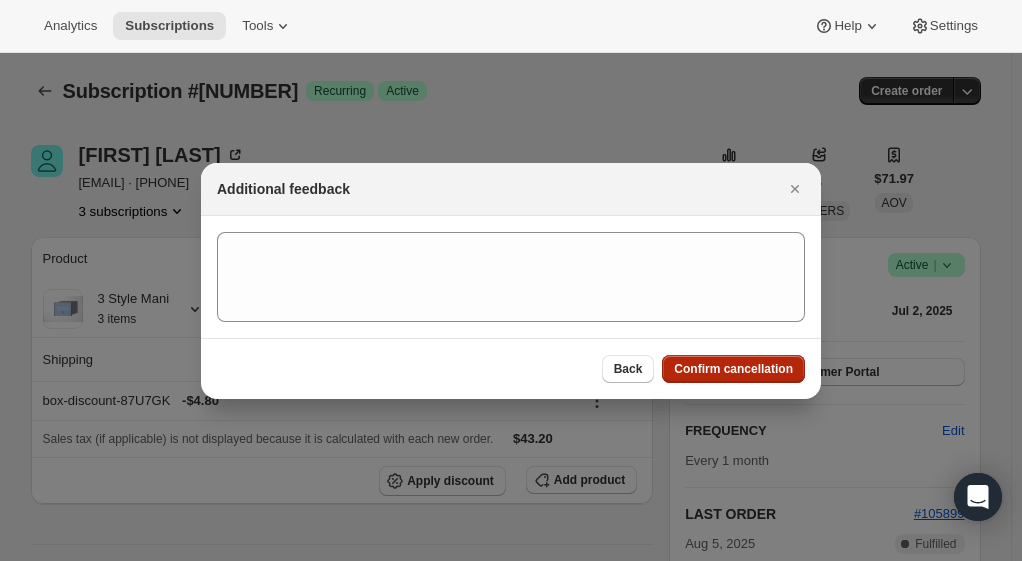 click on "Confirm cancellation" at bounding box center (733, 369) 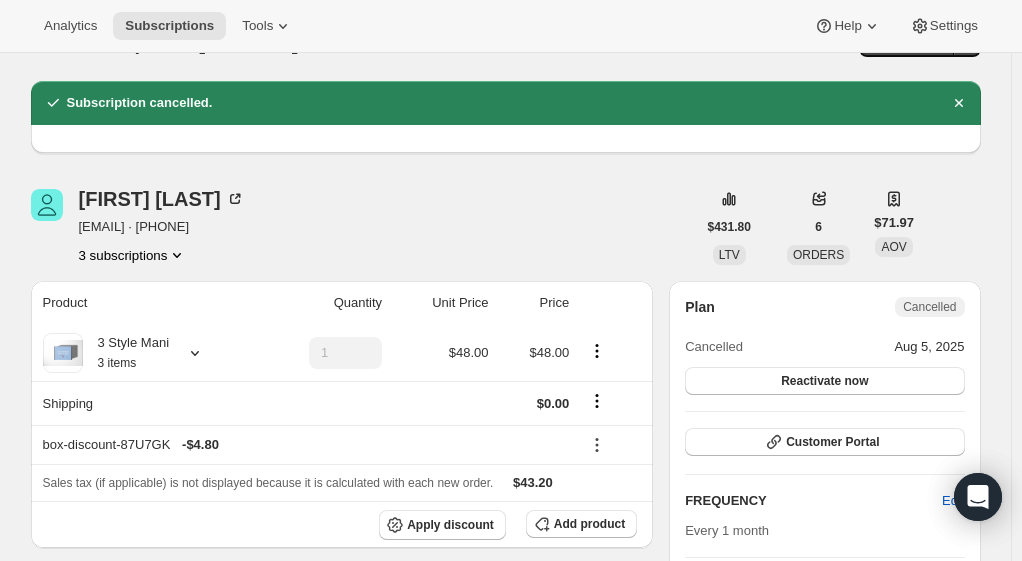 scroll, scrollTop: 0, scrollLeft: 0, axis: both 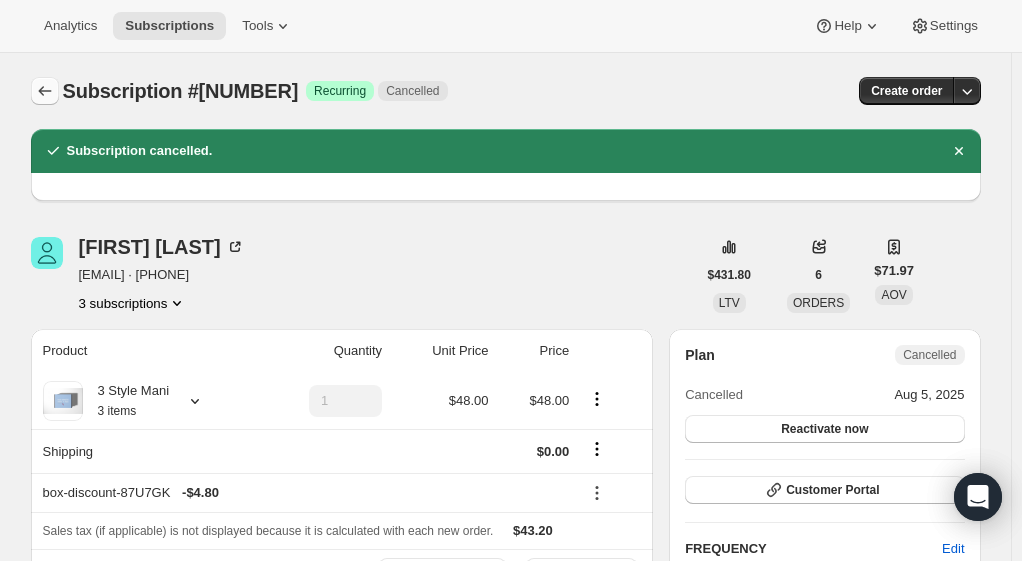 click 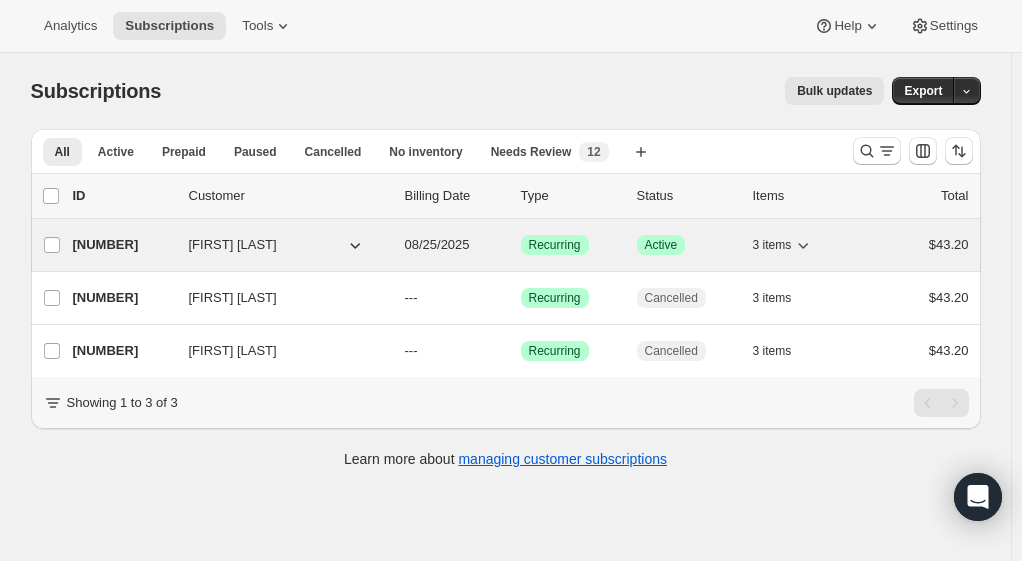 click on "[NUMBER]" at bounding box center (123, 245) 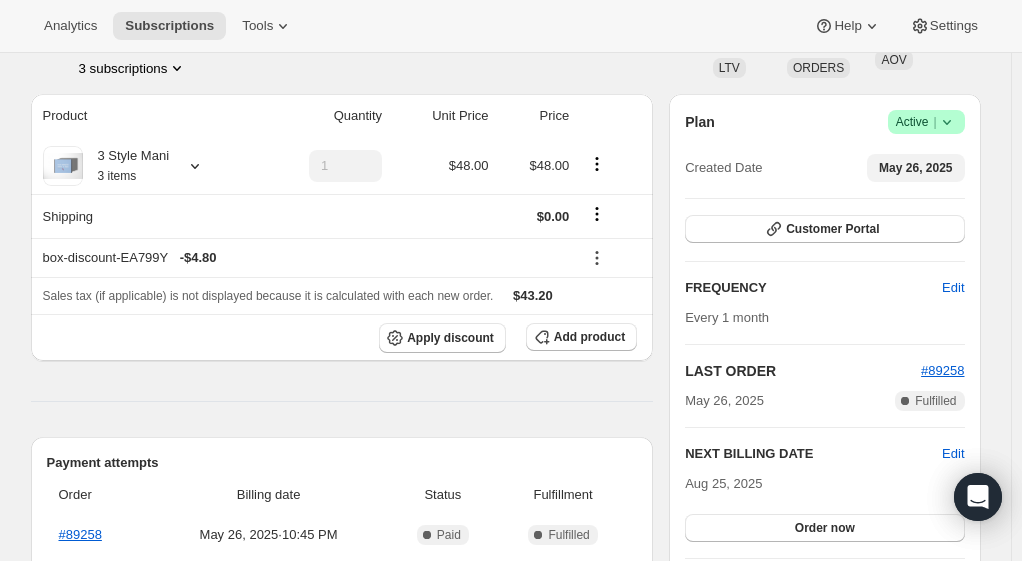 scroll, scrollTop: 100, scrollLeft: 0, axis: vertical 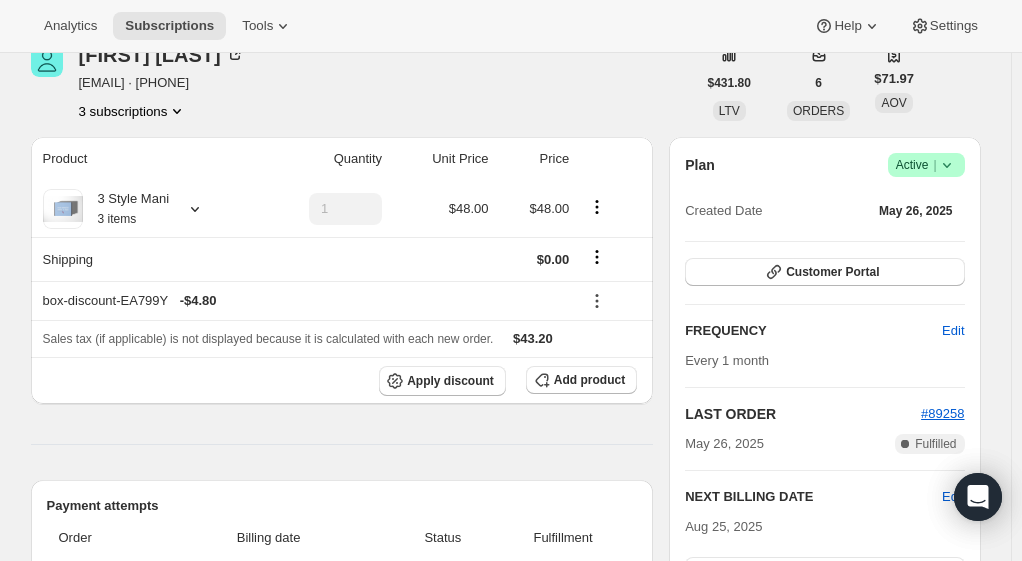 click on "Success Active |" at bounding box center (926, 165) 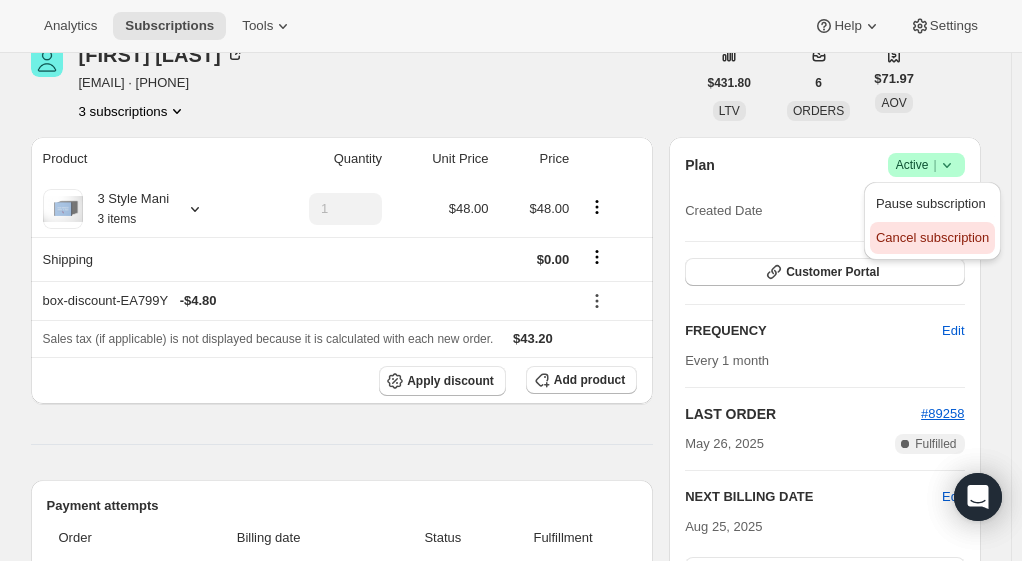 click on "Cancel subscription" at bounding box center (932, 237) 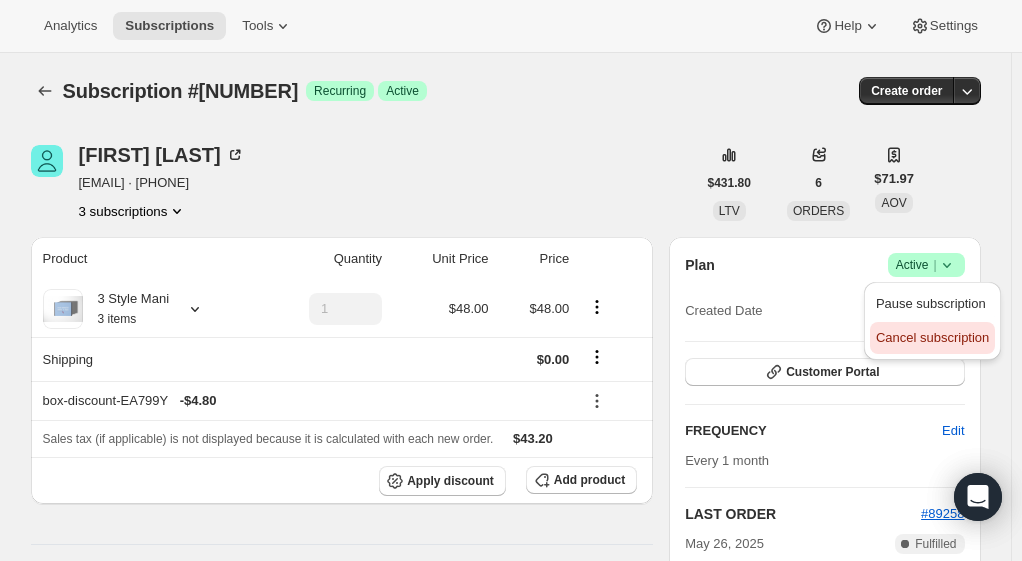 scroll, scrollTop: 100, scrollLeft: 0, axis: vertical 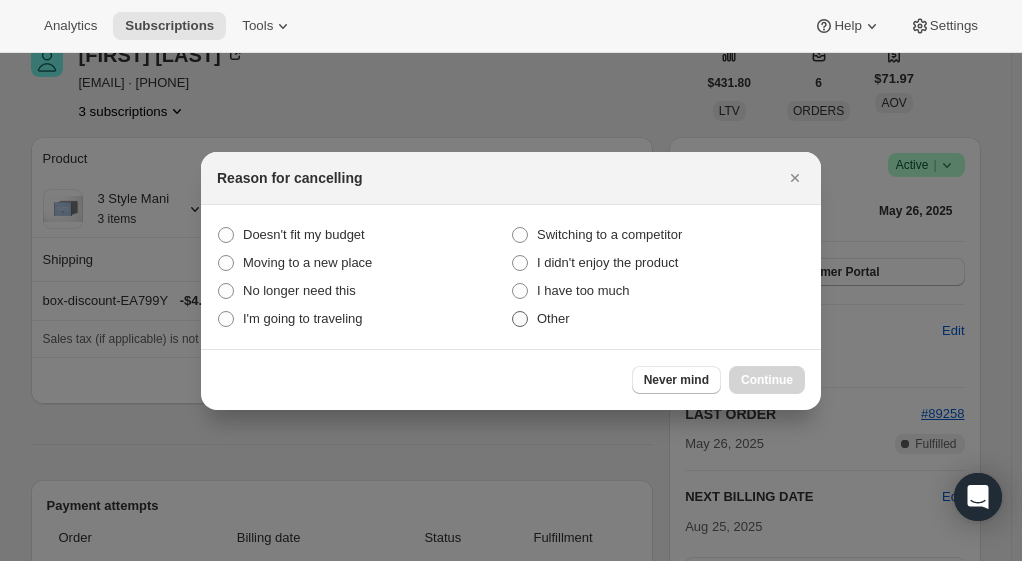 click at bounding box center [520, 319] 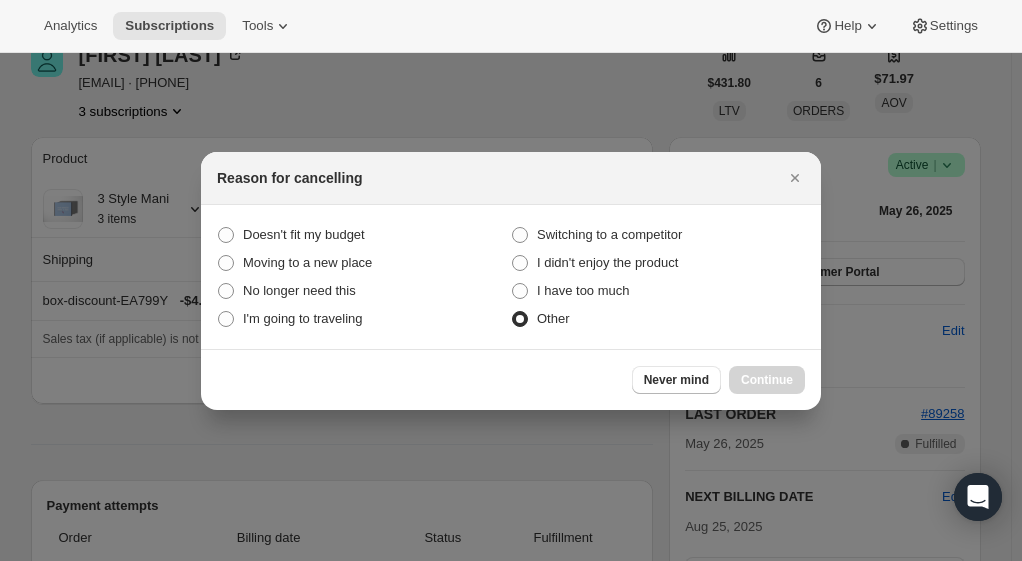 radio on "true" 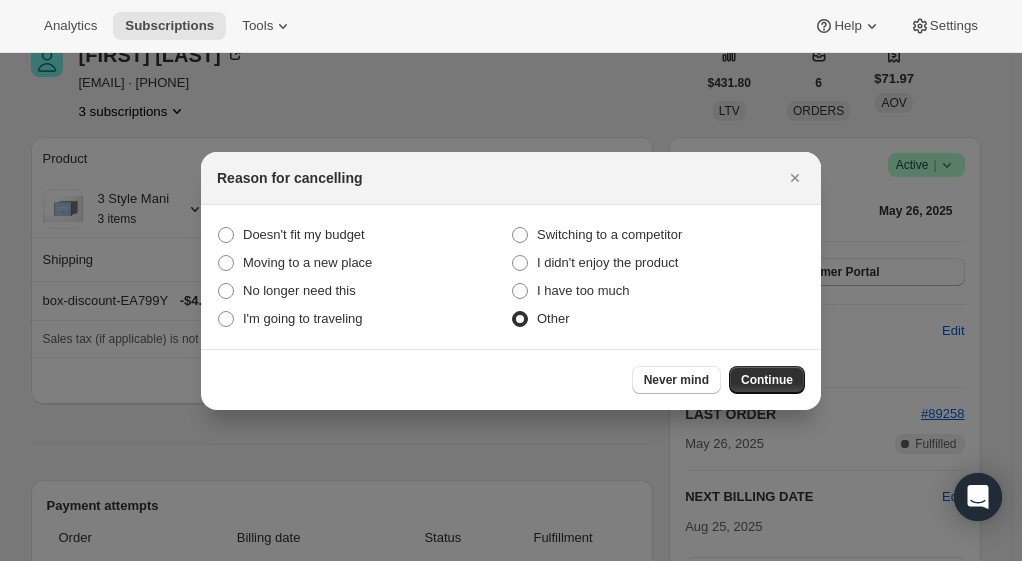 click on "Never mind Continue" at bounding box center (718, 380) 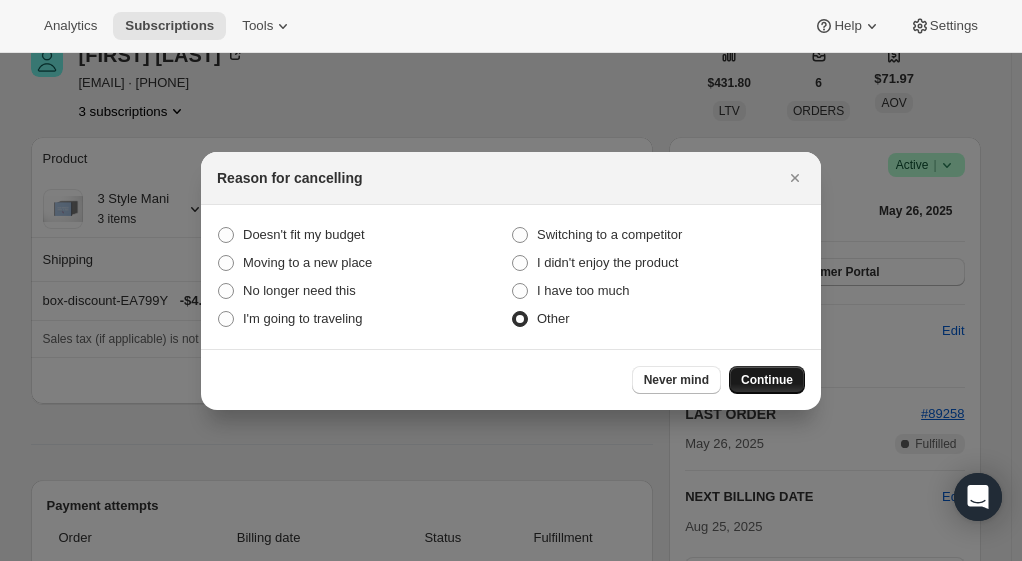 click on "Continue" at bounding box center [767, 380] 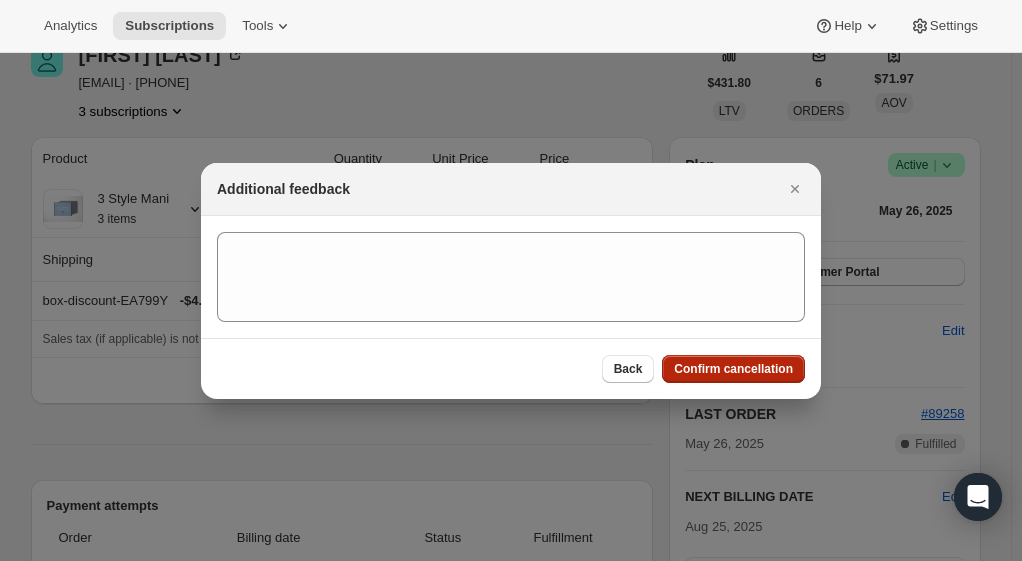 click on "Confirm cancellation" at bounding box center [733, 369] 